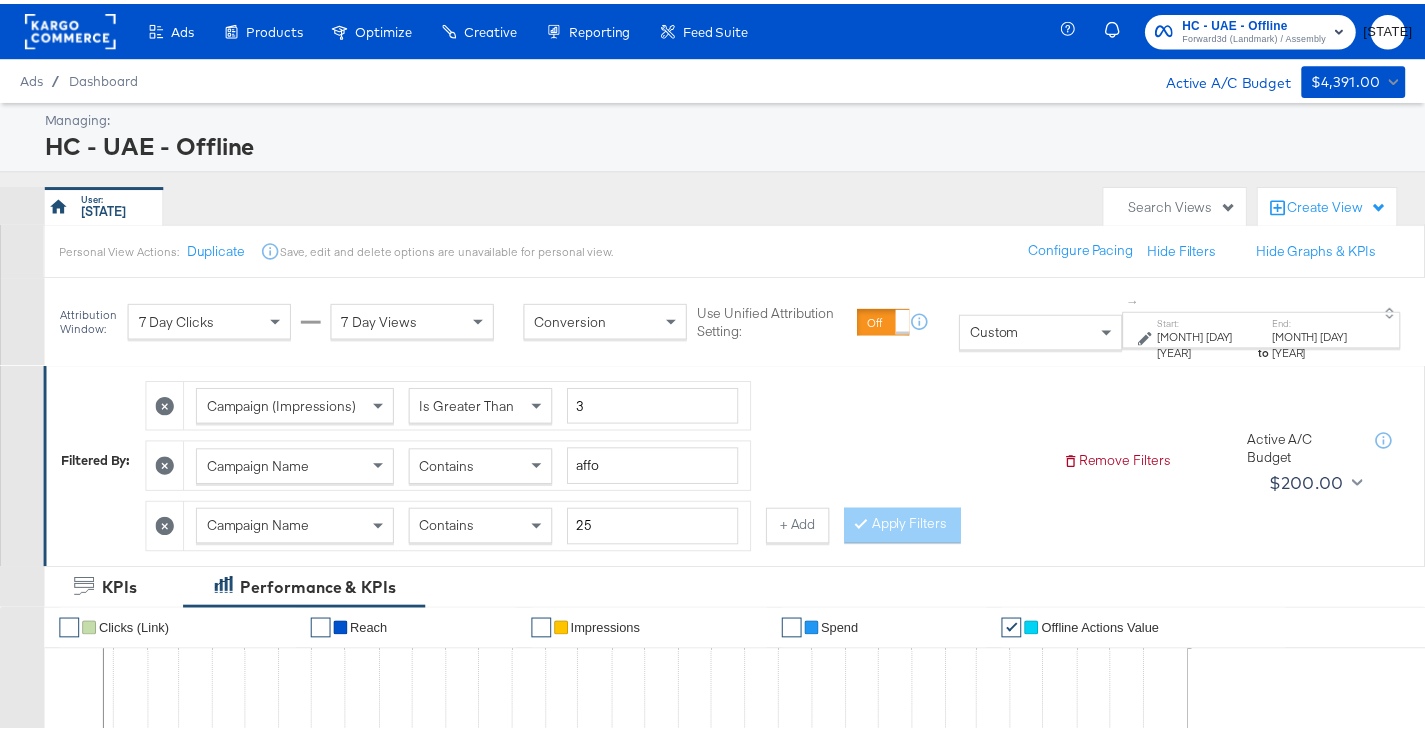 scroll, scrollTop: 0, scrollLeft: 0, axis: both 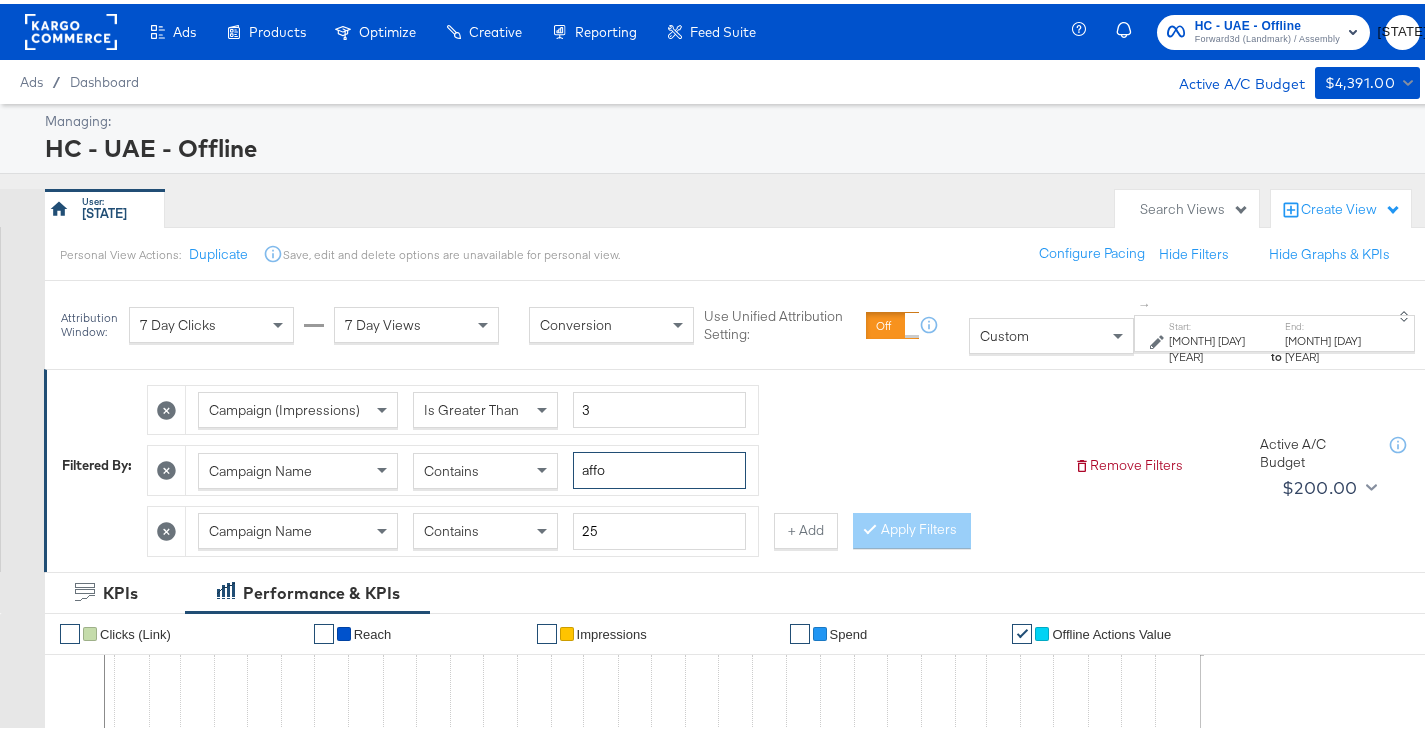 click on "affo" at bounding box center [659, 466] 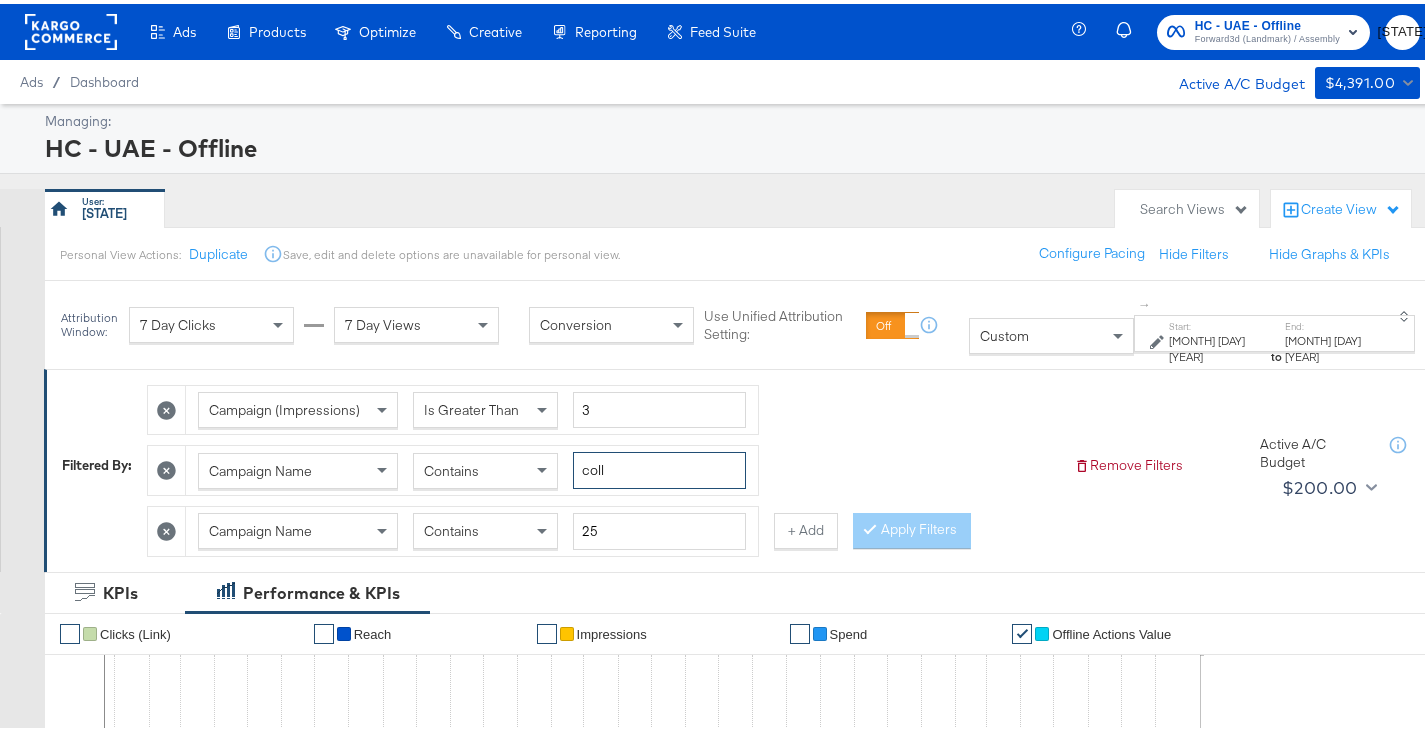 type on "coll" 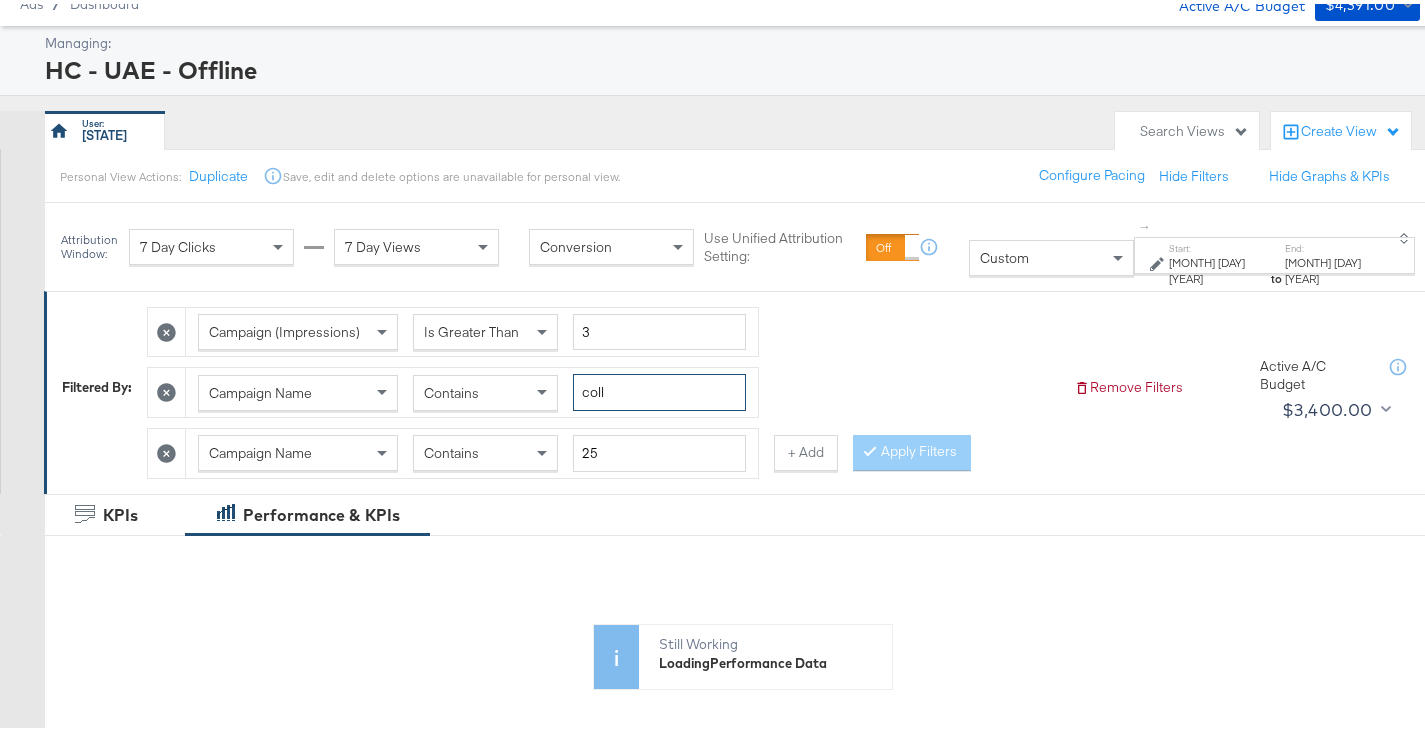 scroll, scrollTop: 0, scrollLeft: 0, axis: both 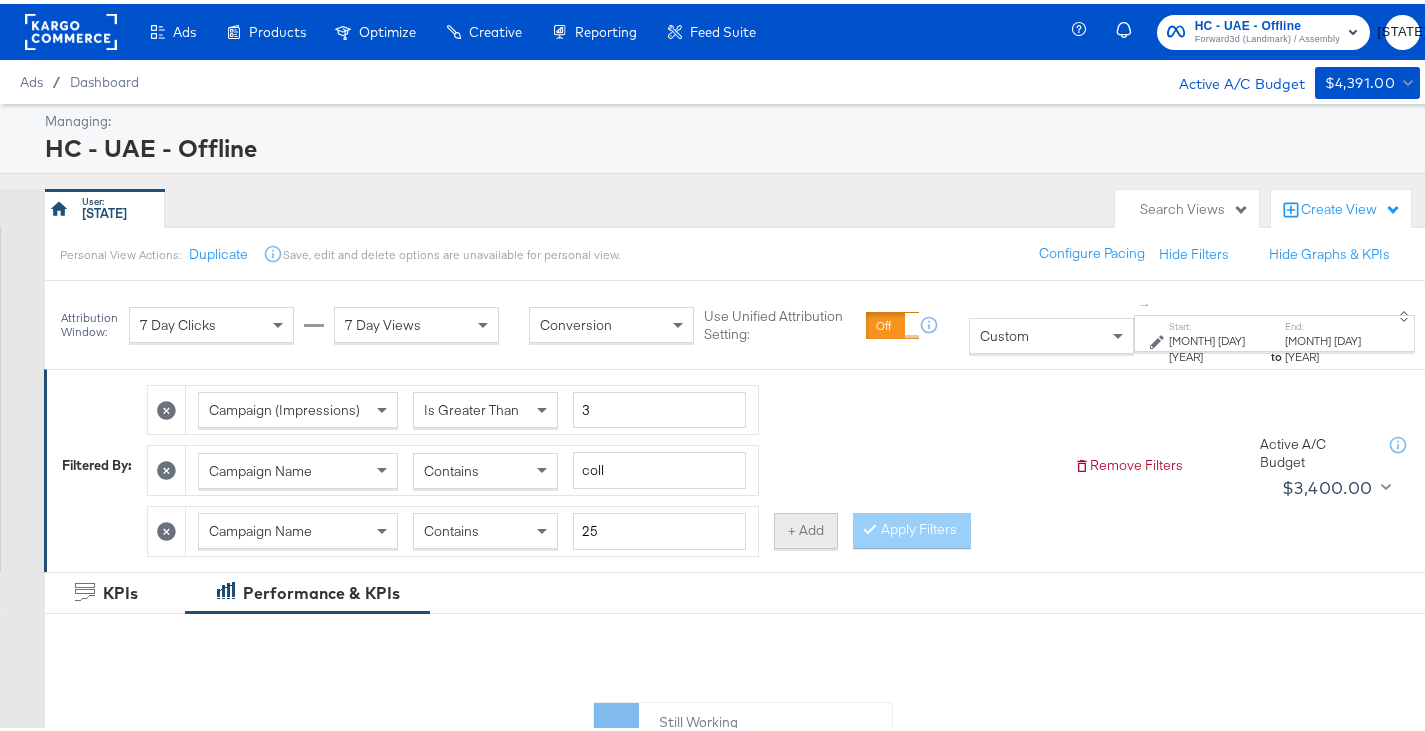 click on "+ Add" at bounding box center [806, 527] 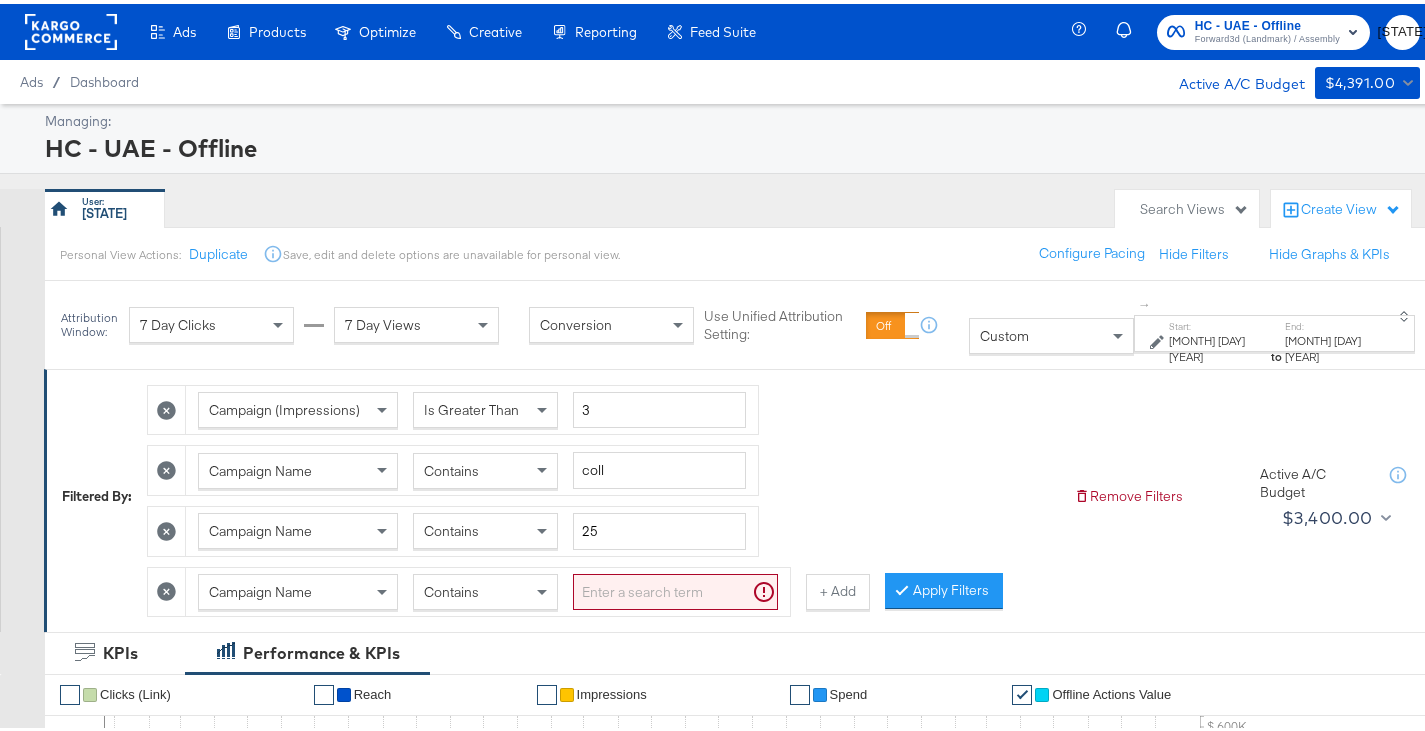 click at bounding box center [675, 588] 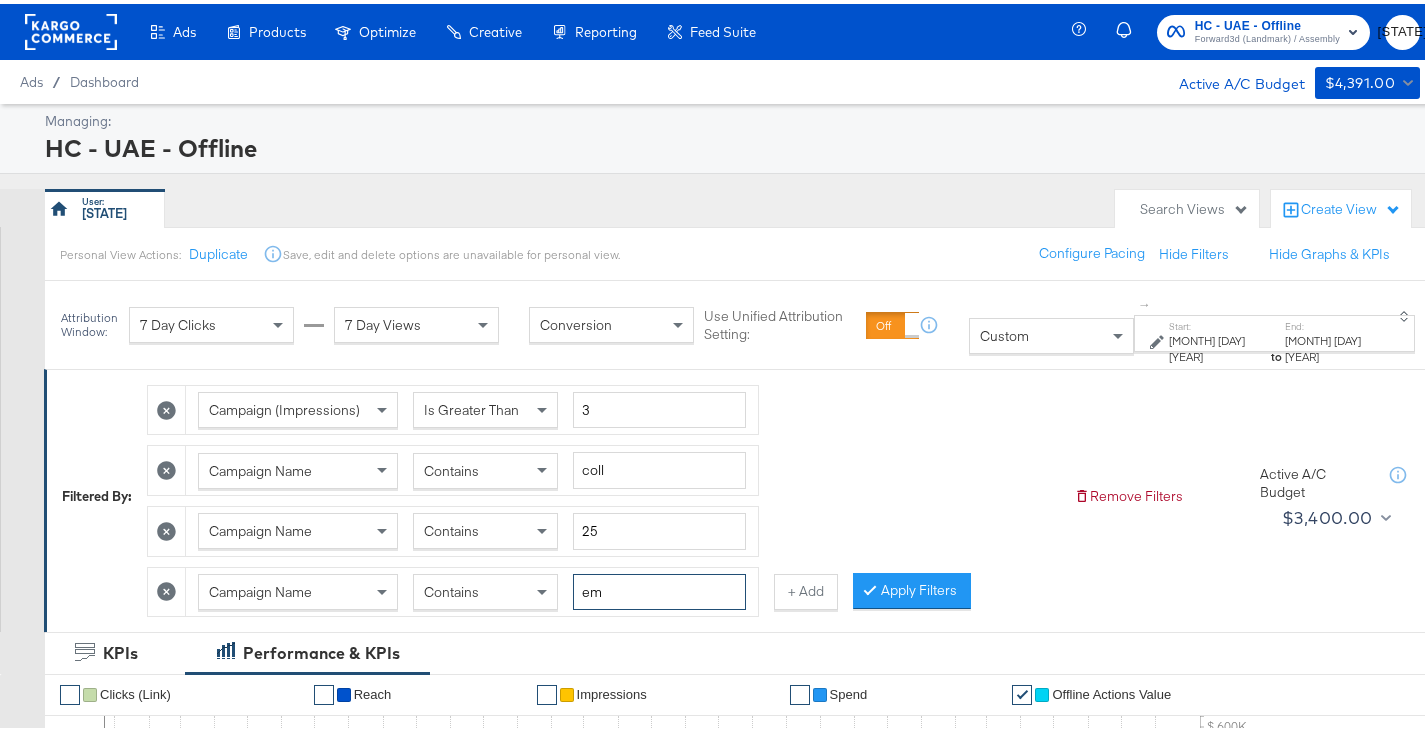 type on "e" 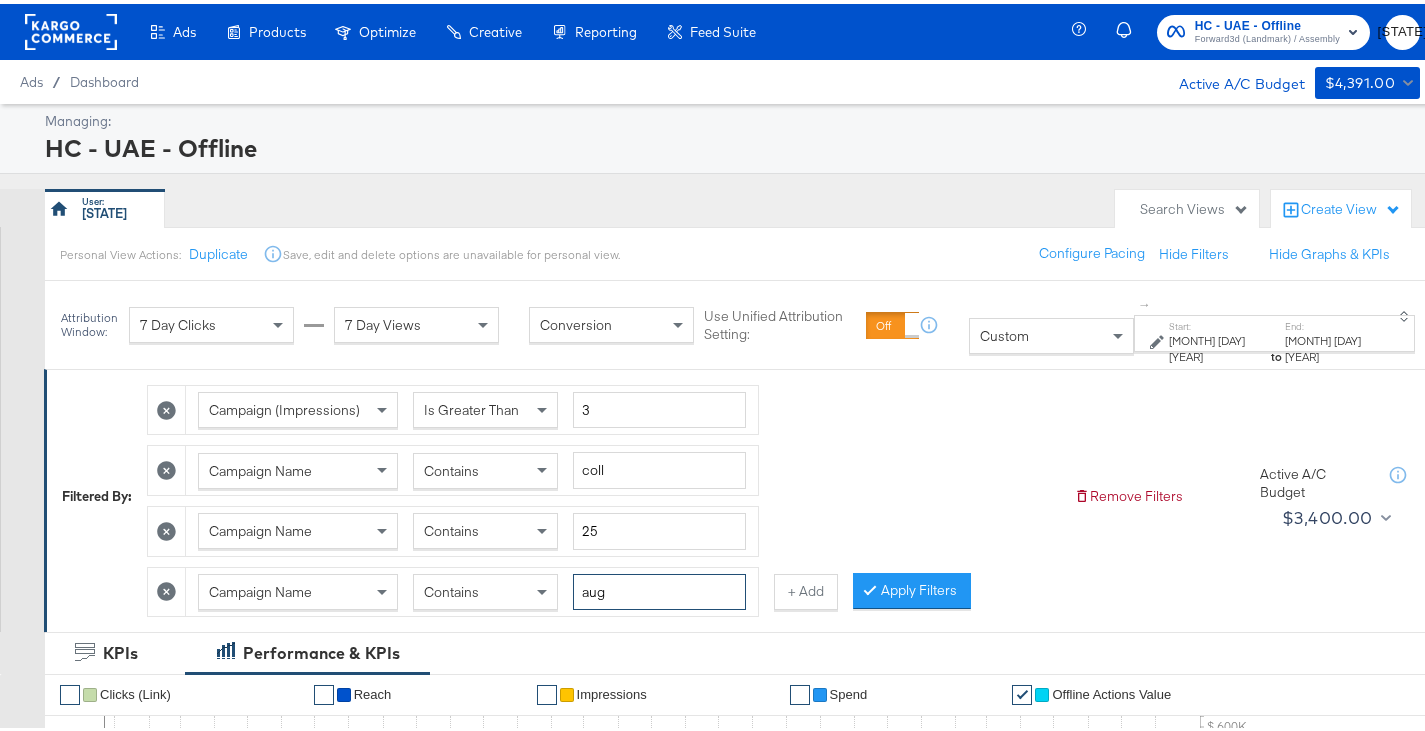 type on "aug" 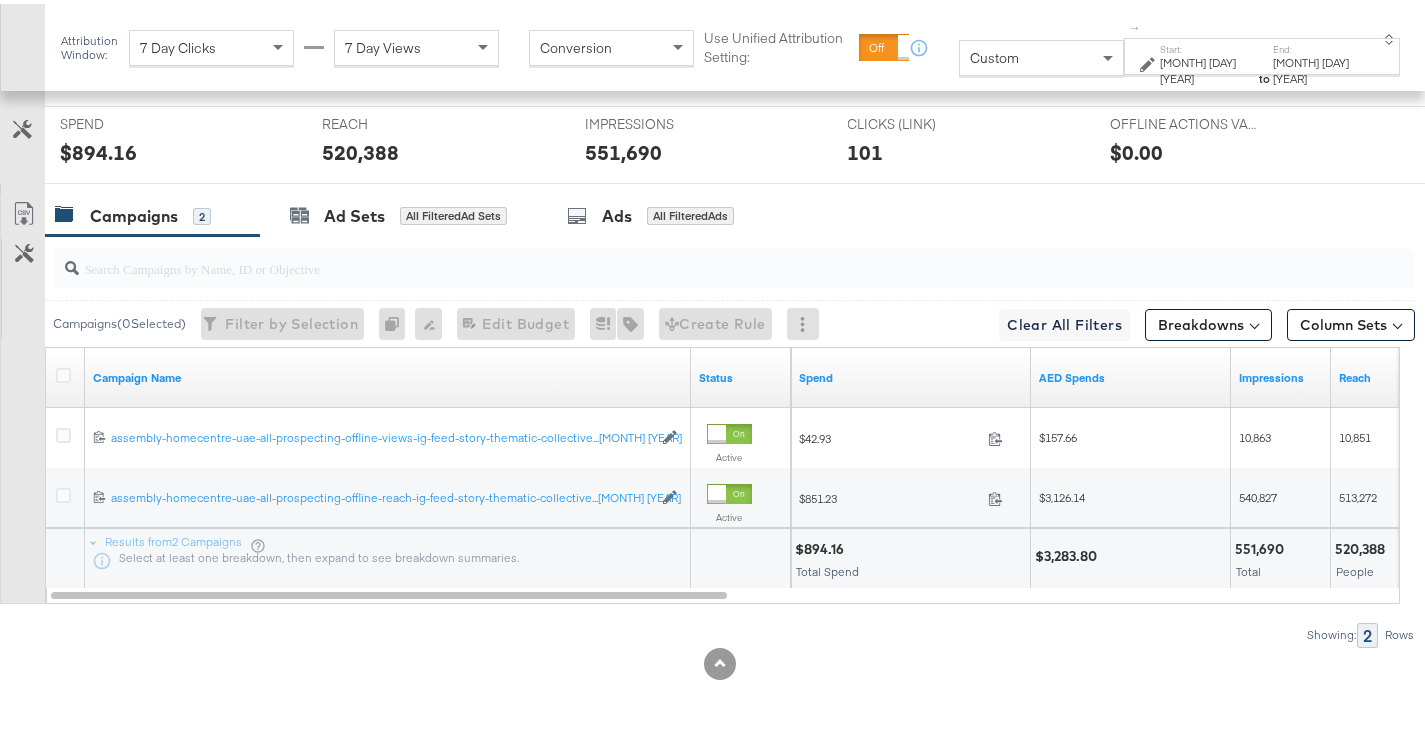 scroll, scrollTop: 953, scrollLeft: 0, axis: vertical 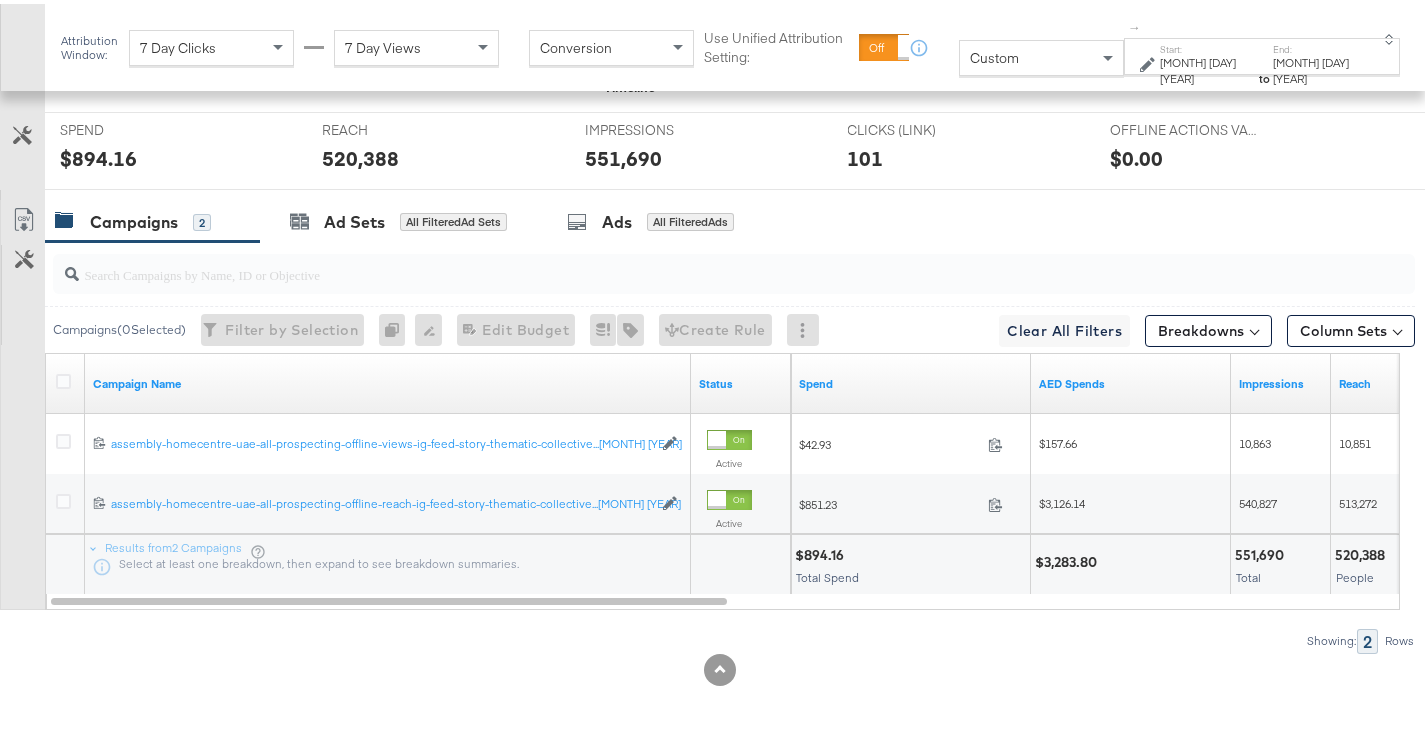 click on "[MONTH] [DAY] [YEAR]" at bounding box center [1321, 66] 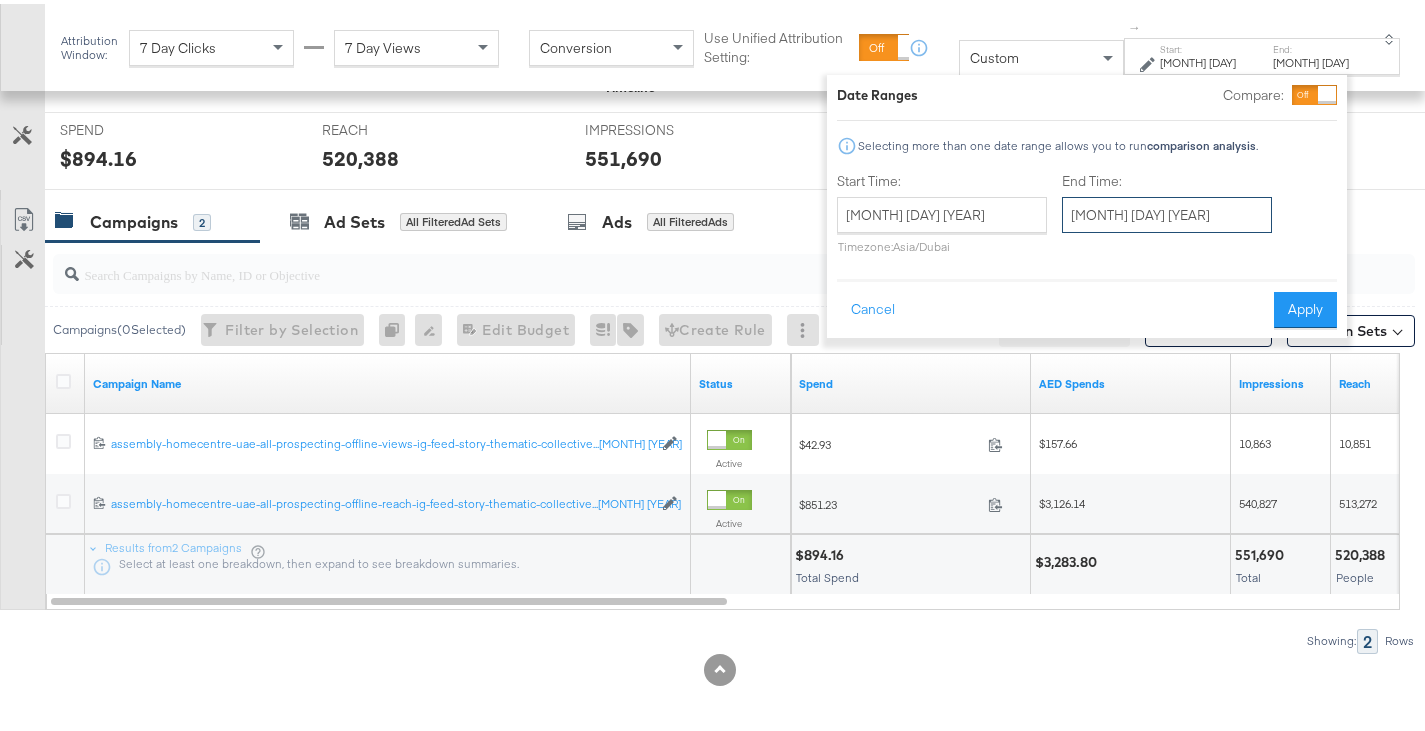 click on "[MONTH] [DAY] [YEAR]" at bounding box center [1167, 211] 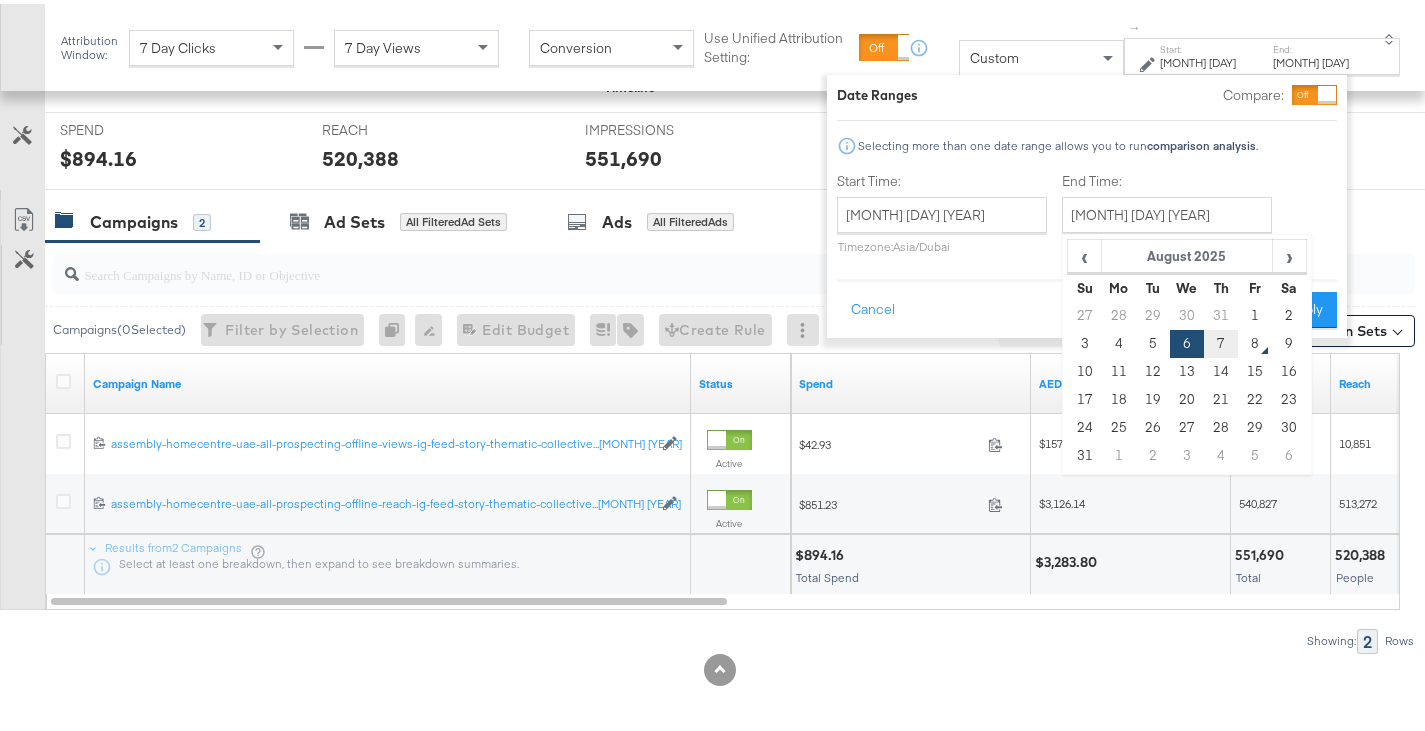 click on "7" at bounding box center [1221, 340] 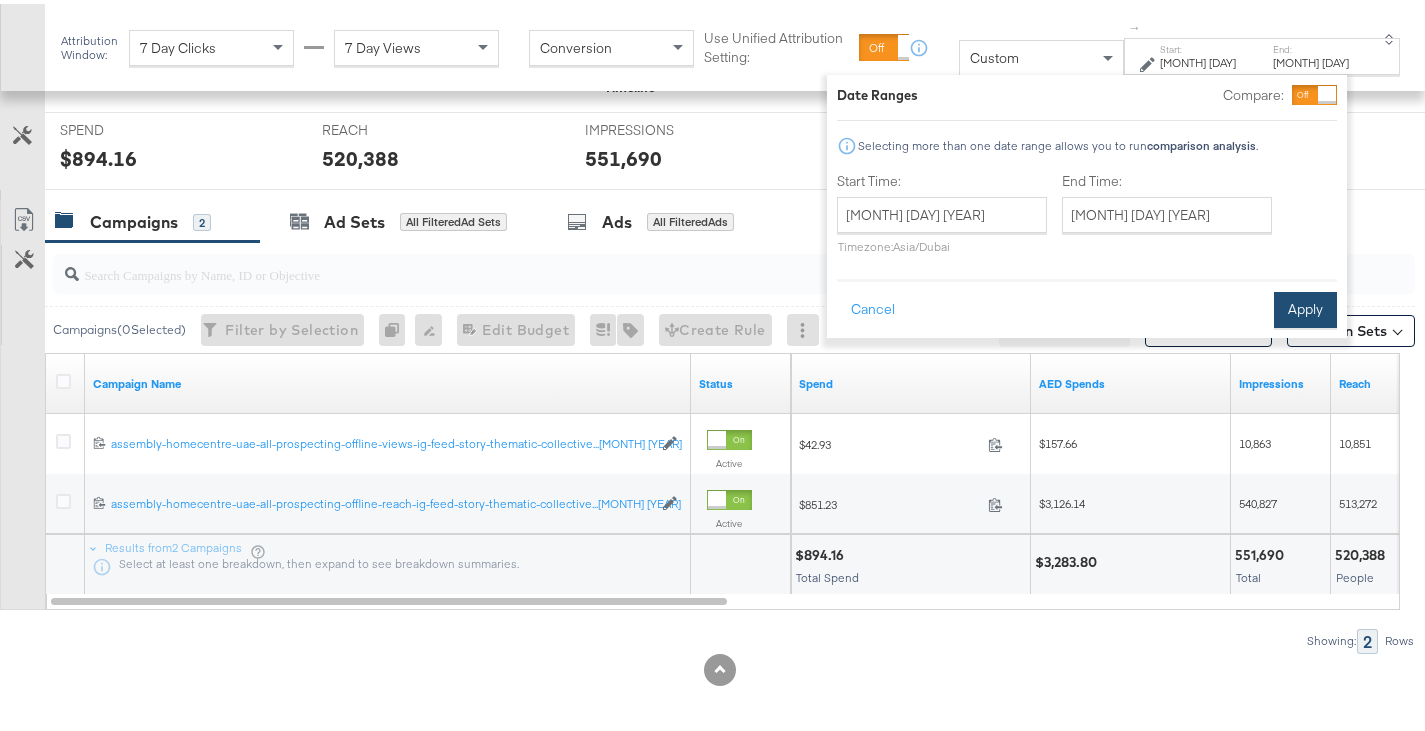 click on "Apply" at bounding box center [1305, 306] 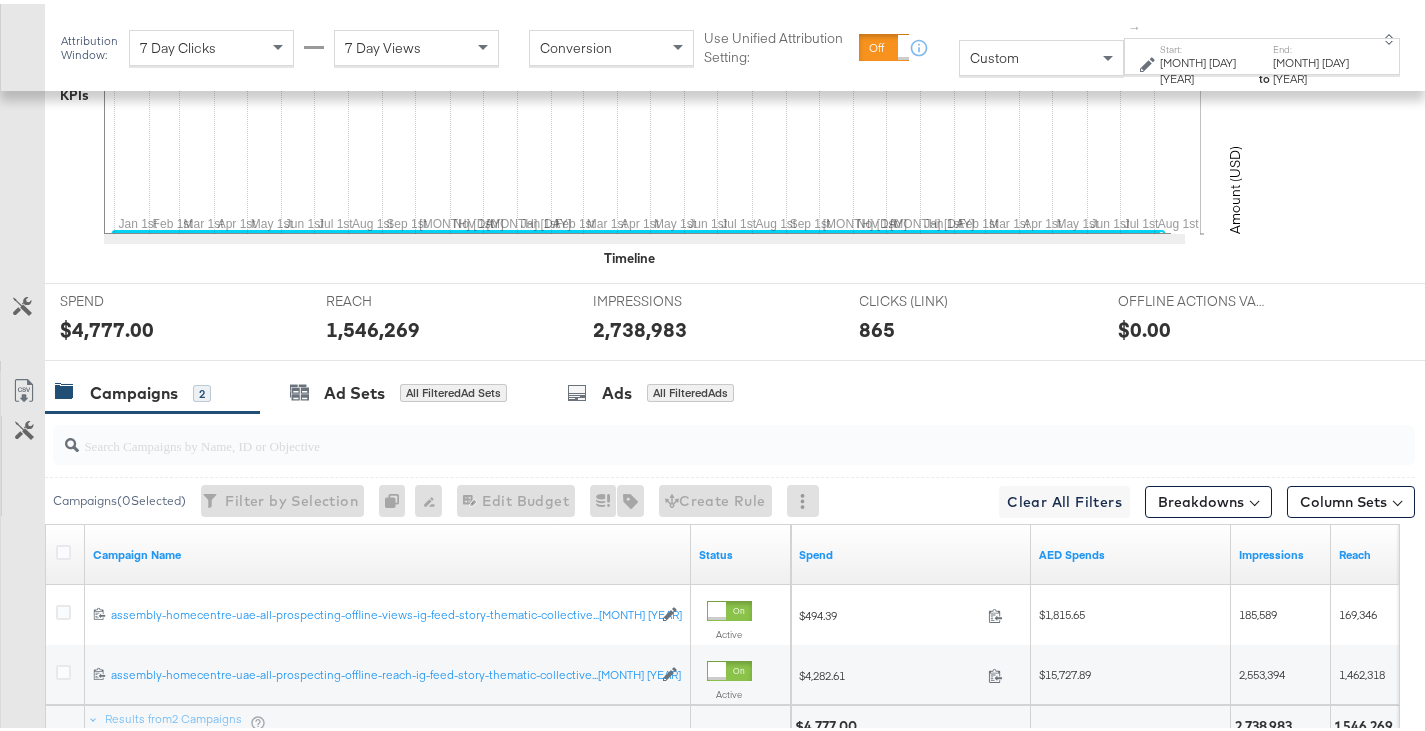 scroll, scrollTop: 953, scrollLeft: 0, axis: vertical 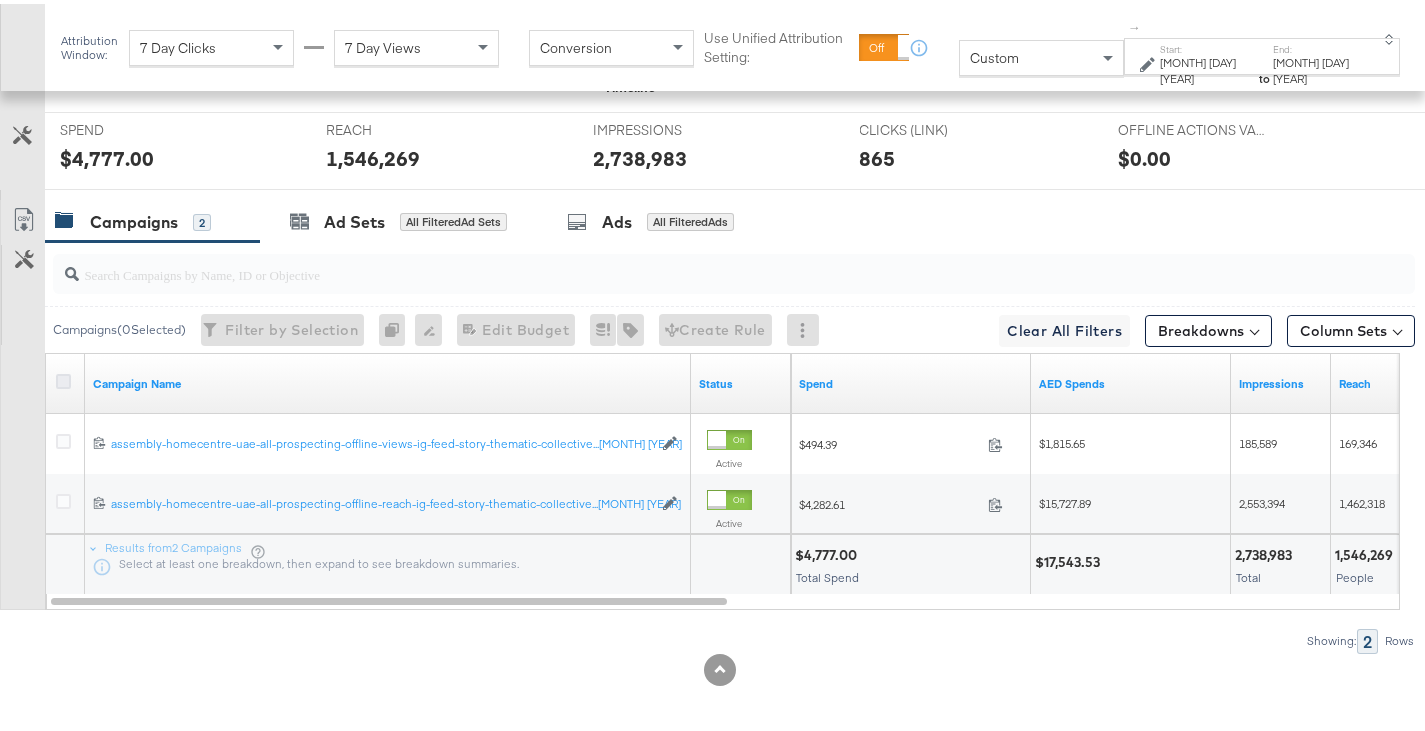 click at bounding box center [63, 377] 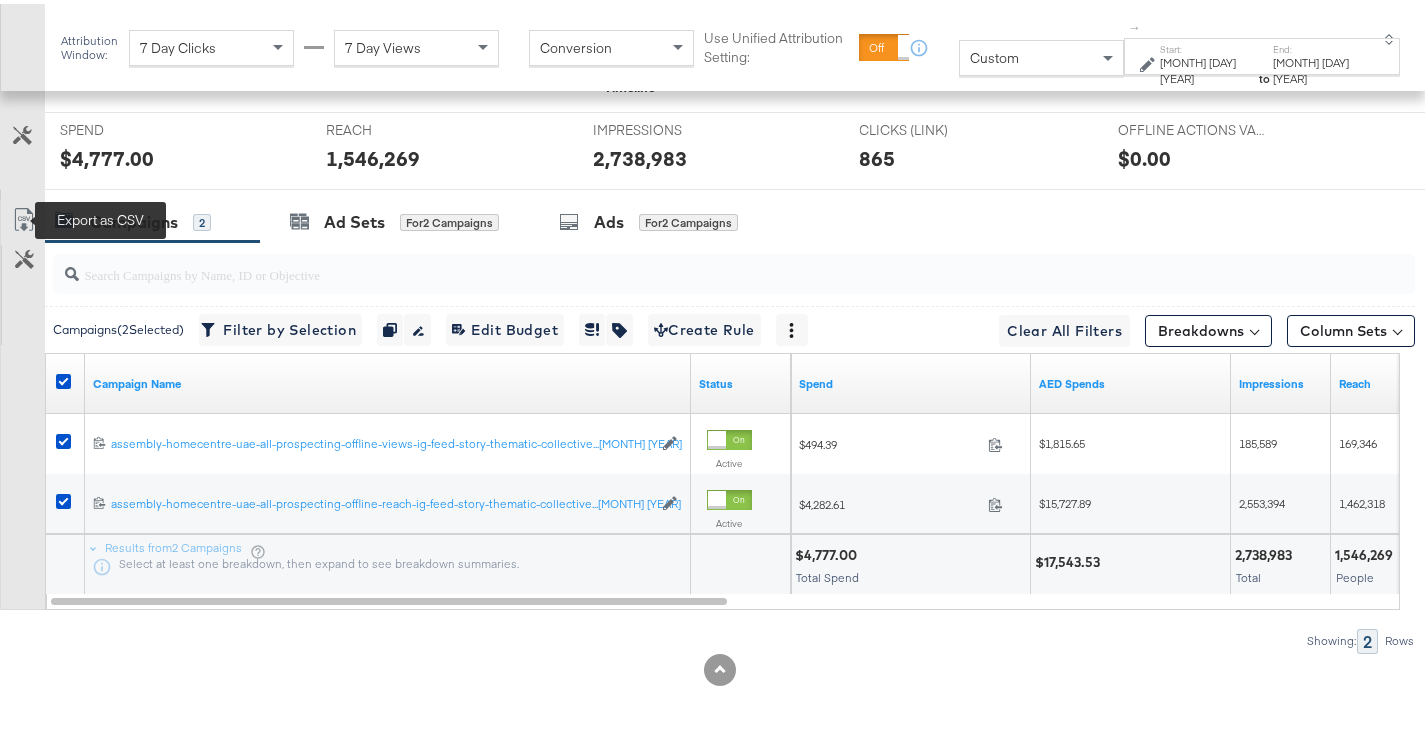 click 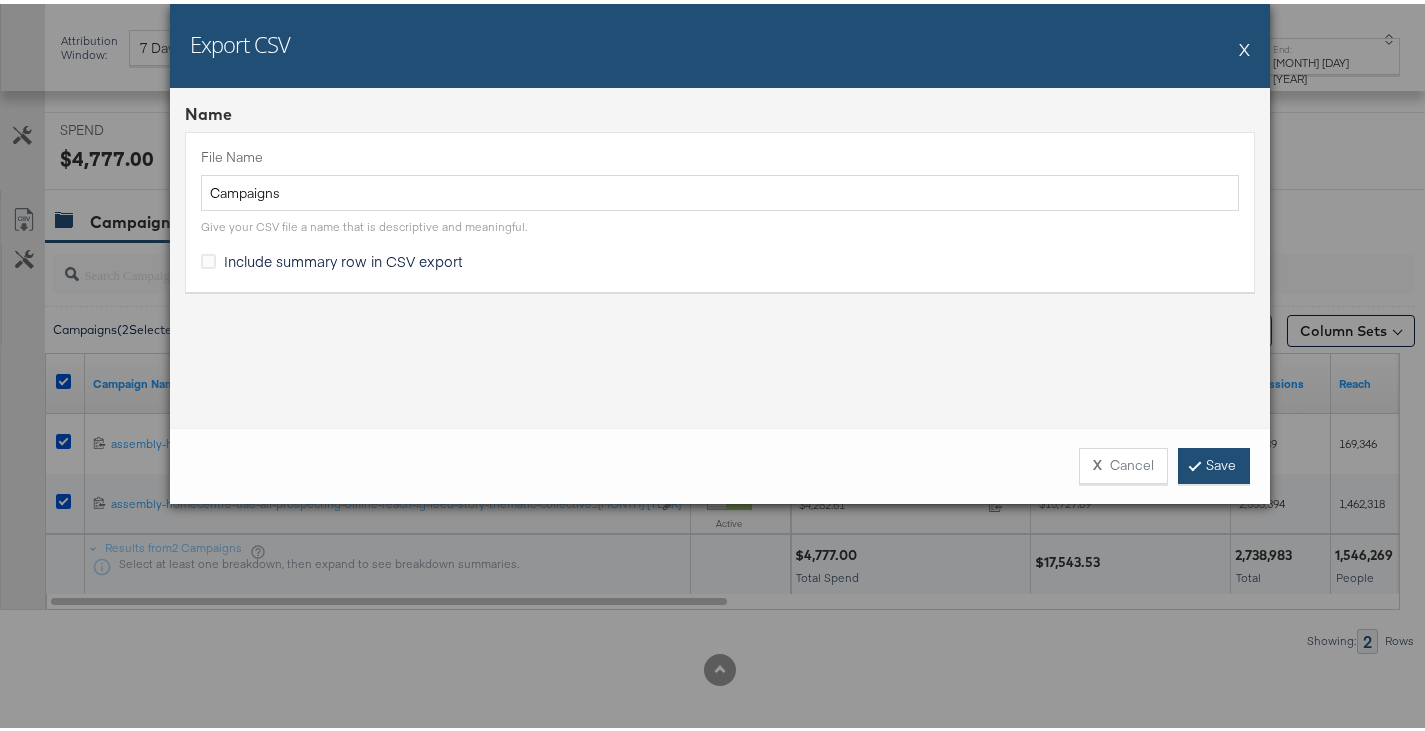 click on "Save" at bounding box center [1214, 462] 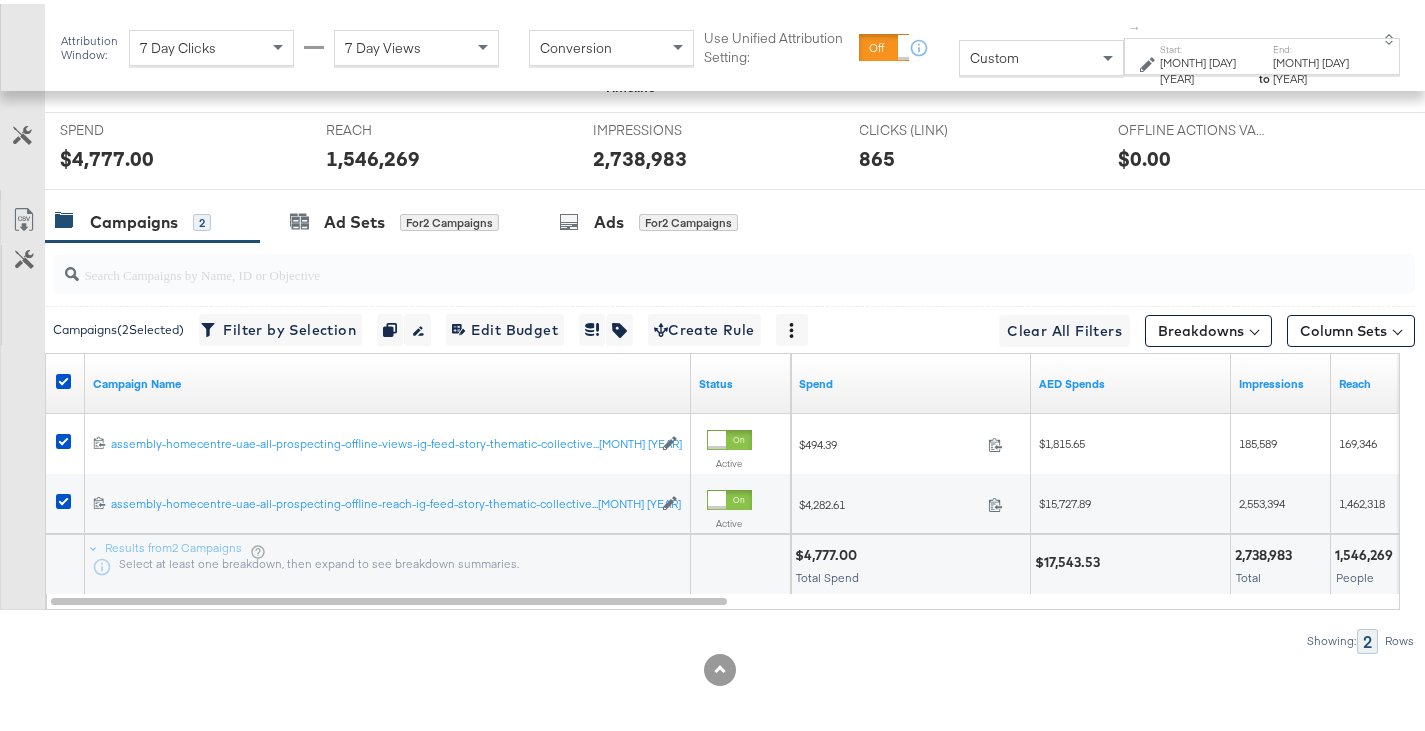 click on "$17,543.53" at bounding box center (1130, 561) 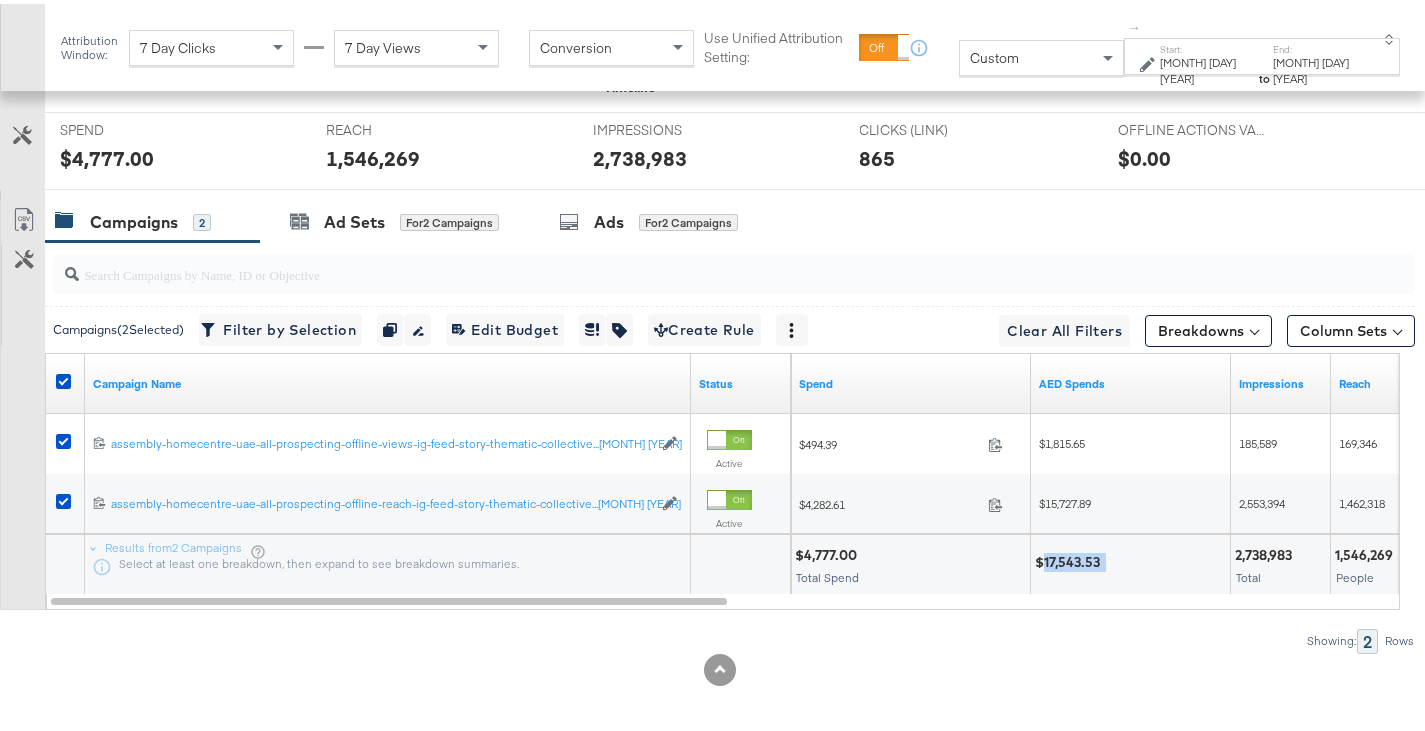 click on "$17,543.53" at bounding box center (1130, 561) 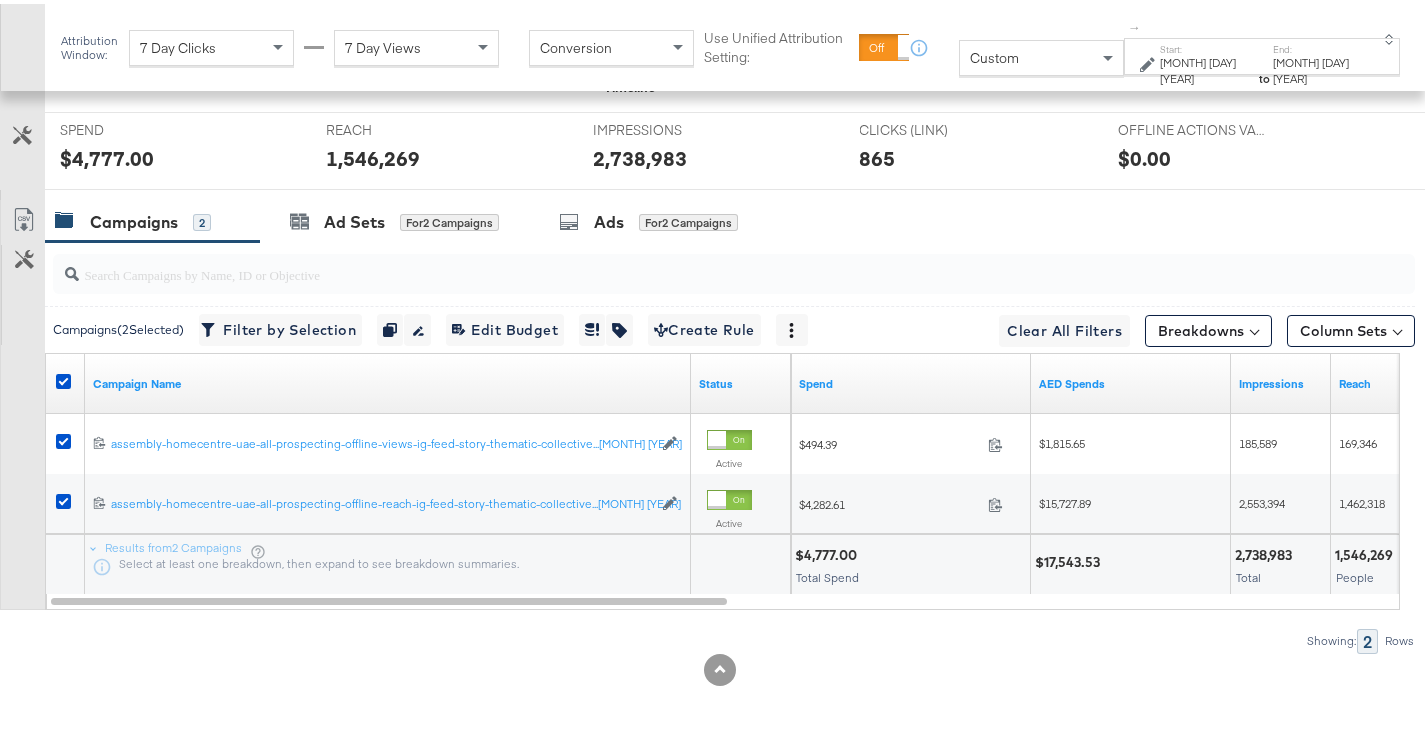click on "2,738,983" at bounding box center (1266, 551) 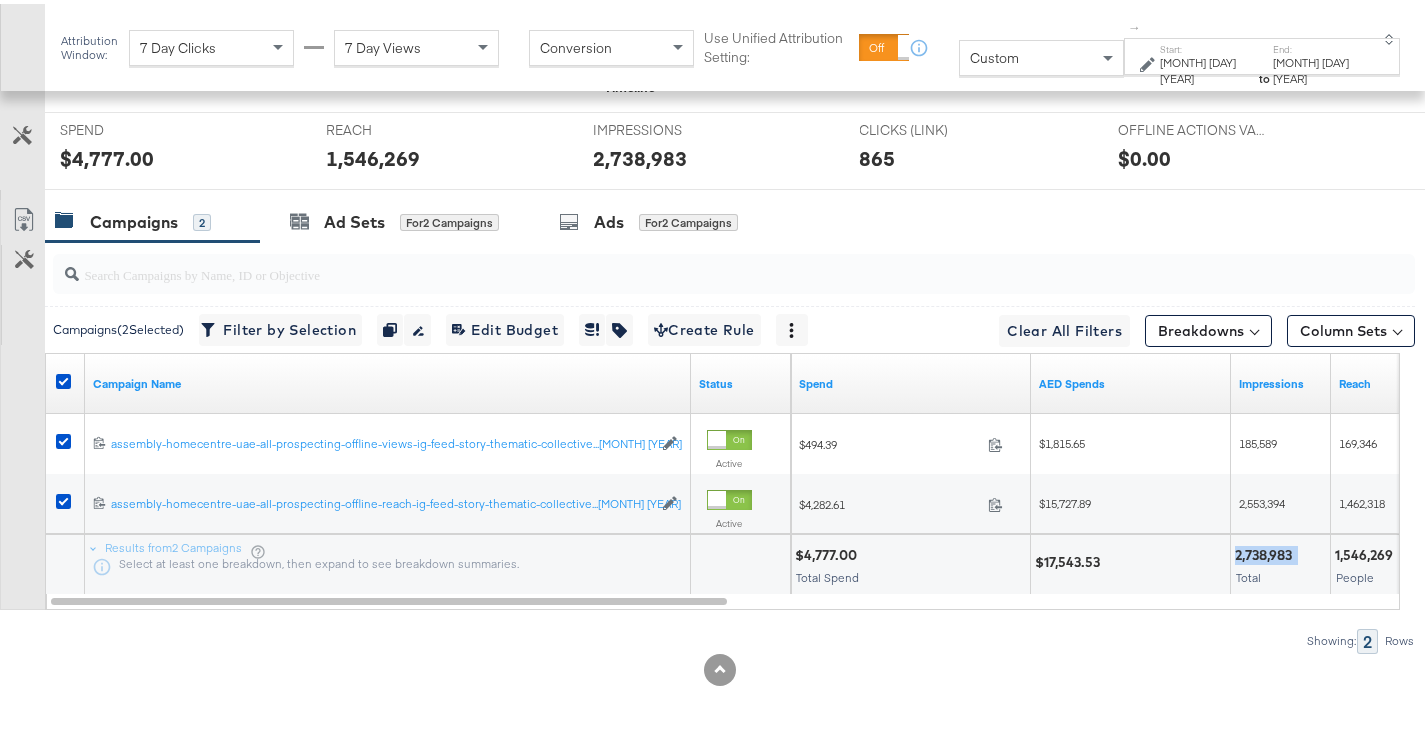 click on "2,738,983" at bounding box center [1266, 551] 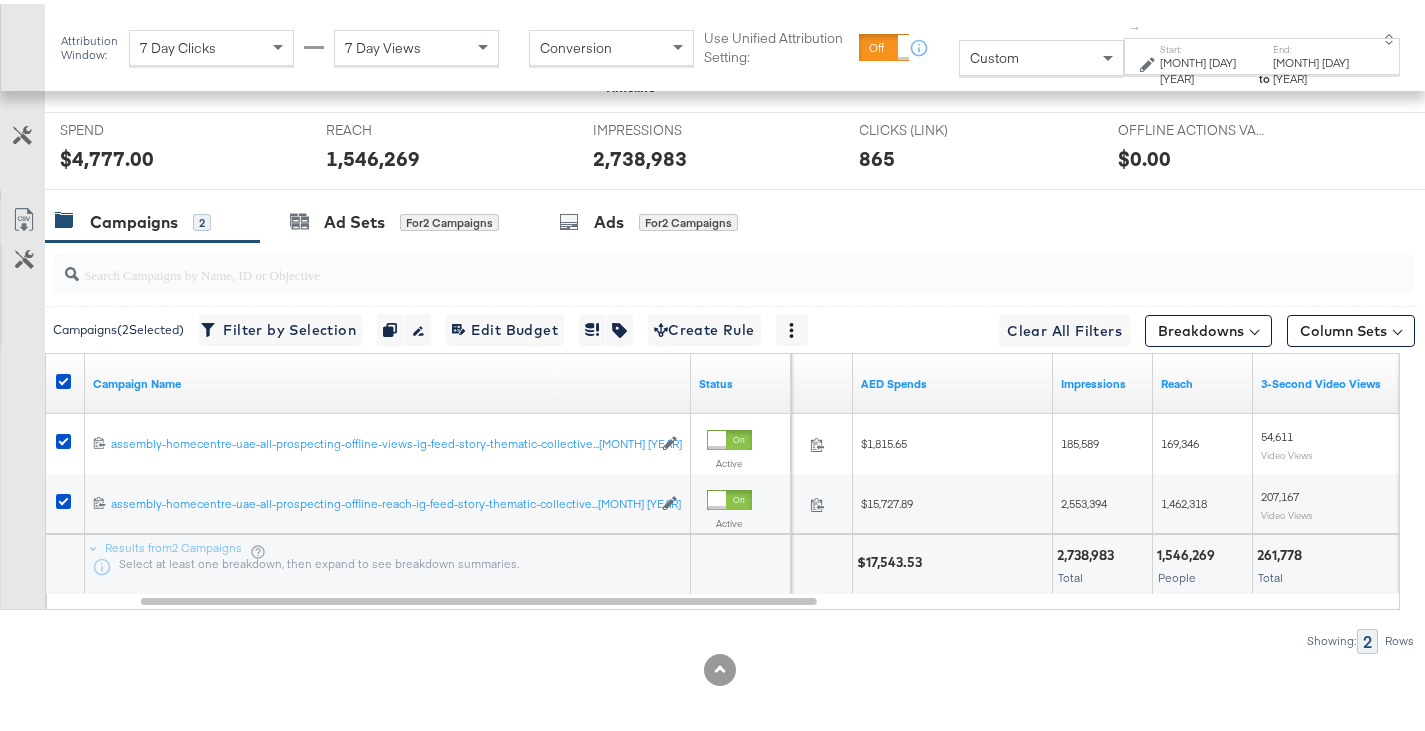 click on "1,546,269" at bounding box center (1189, 551) 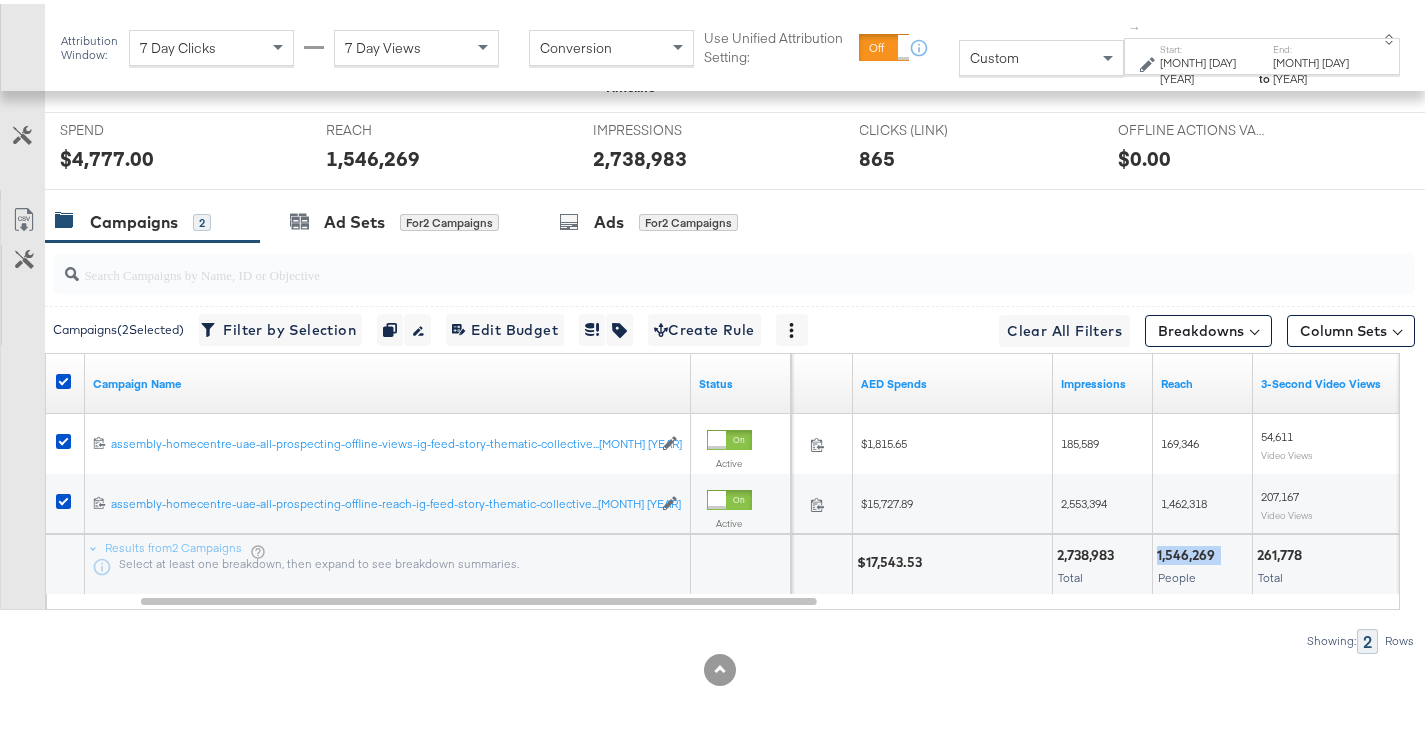 click on "1,546,269" at bounding box center (1189, 551) 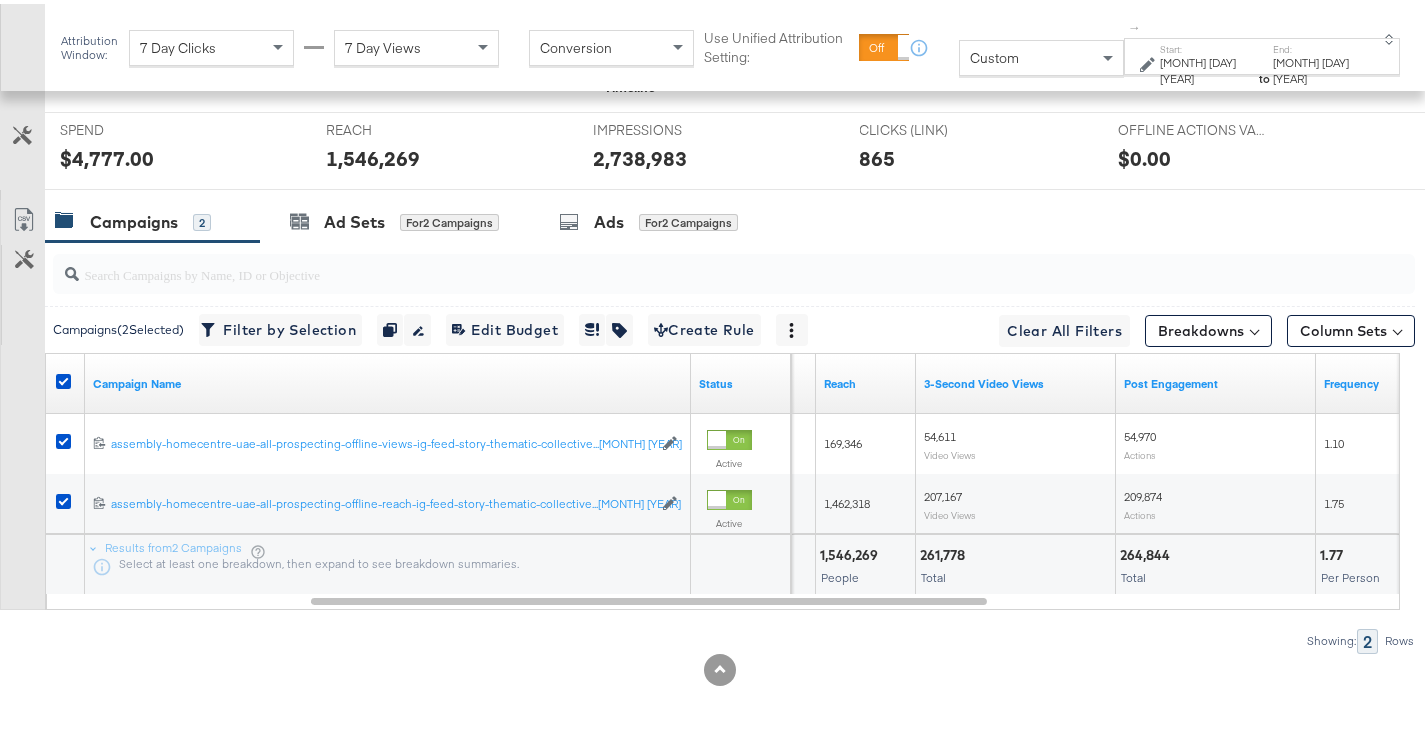 click on "261,778    Total" at bounding box center [1015, 561] 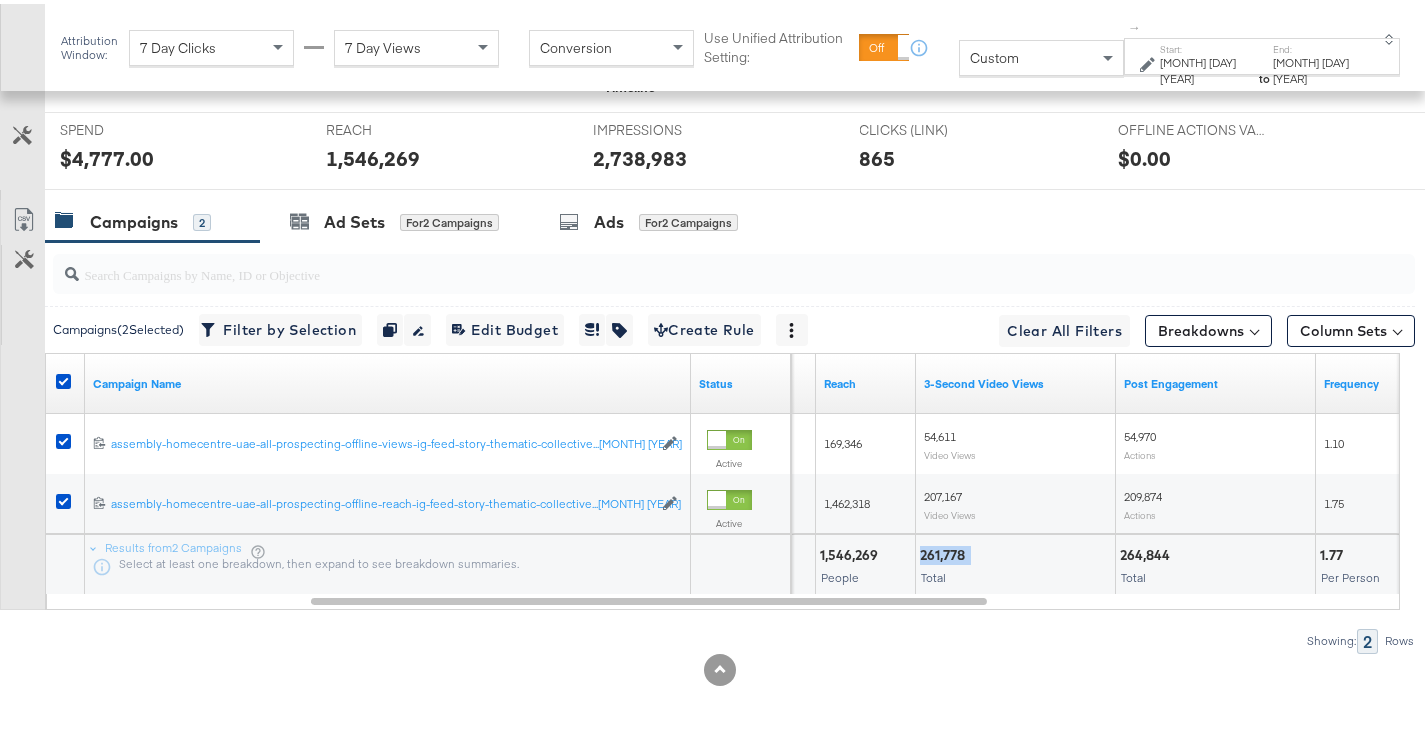 click on "261,778    Total" at bounding box center (1015, 561) 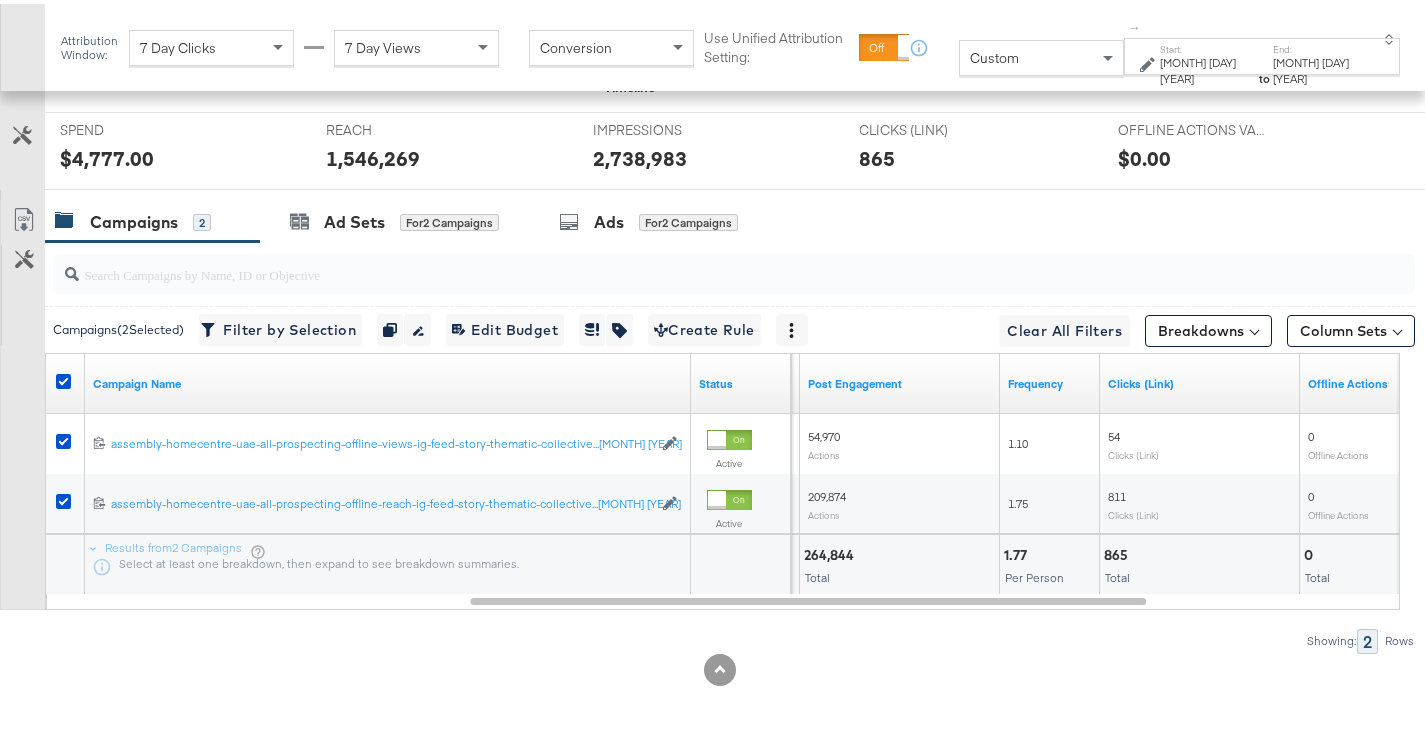 click on "264,844" at bounding box center [832, 551] 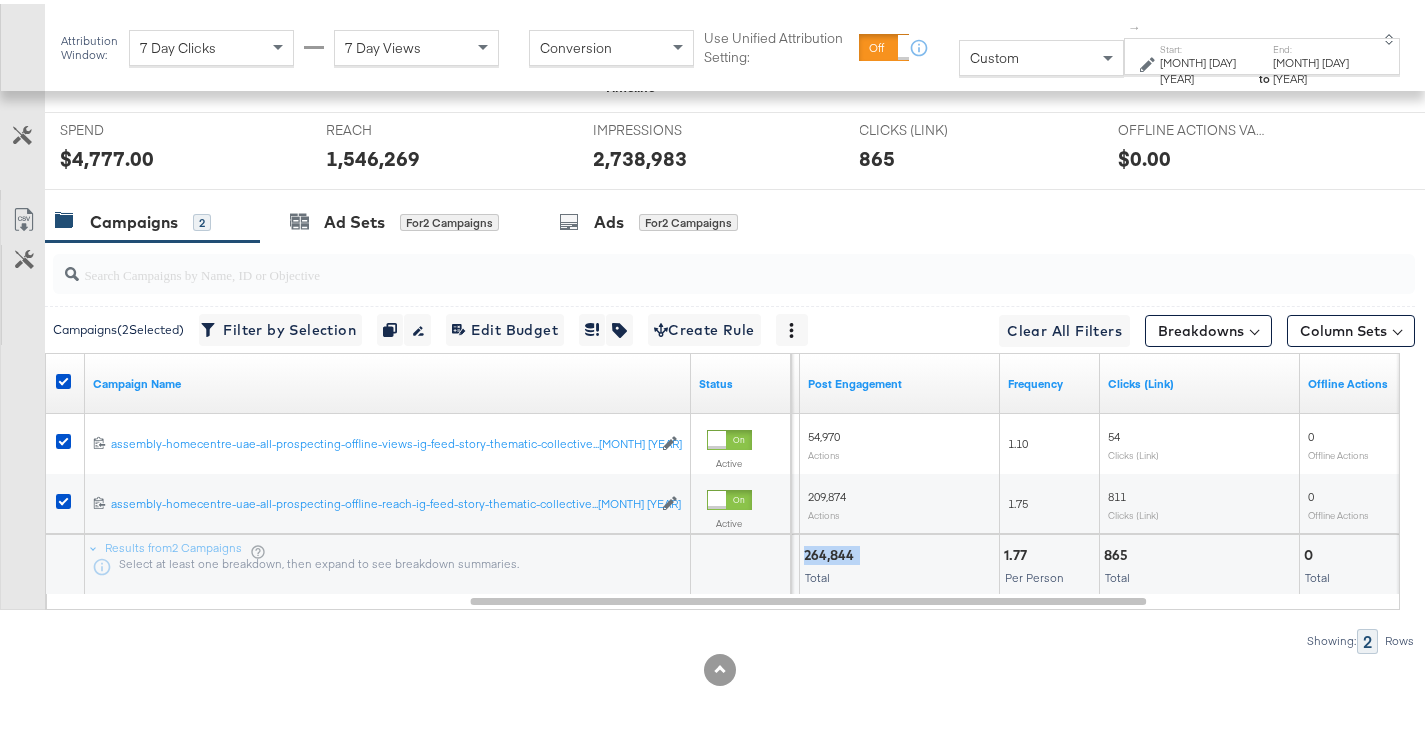 click on "264,844" at bounding box center [832, 551] 